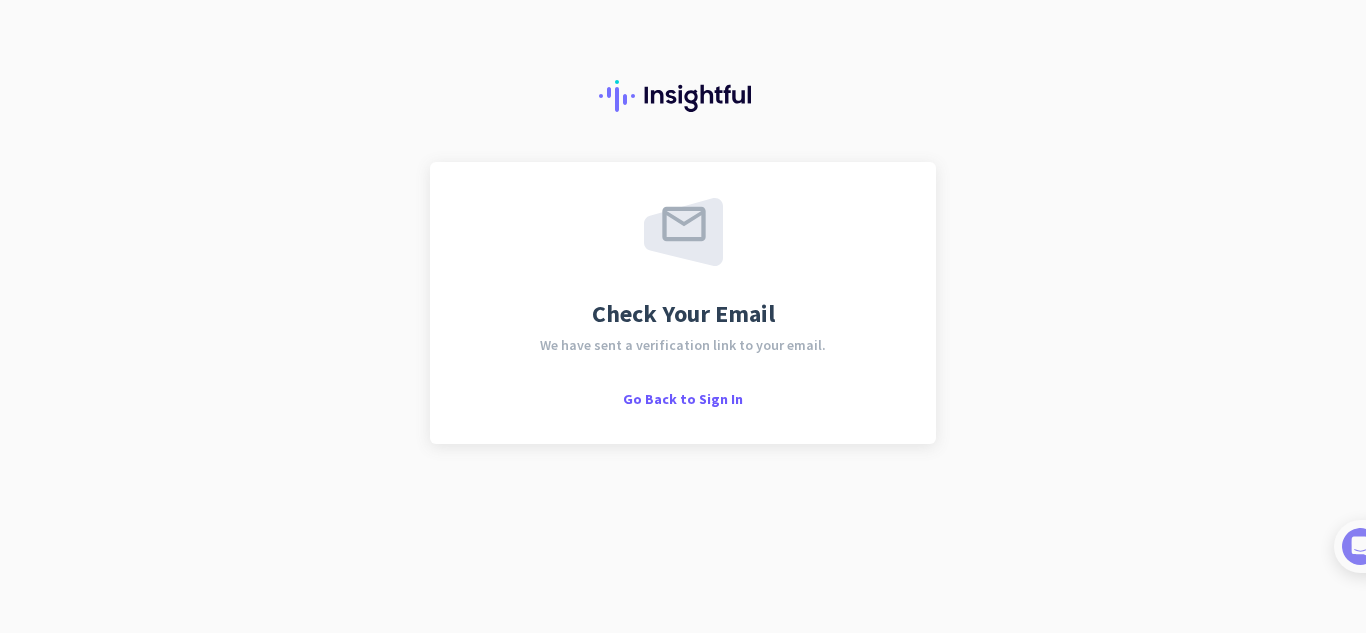 scroll, scrollTop: 0, scrollLeft: 0, axis: both 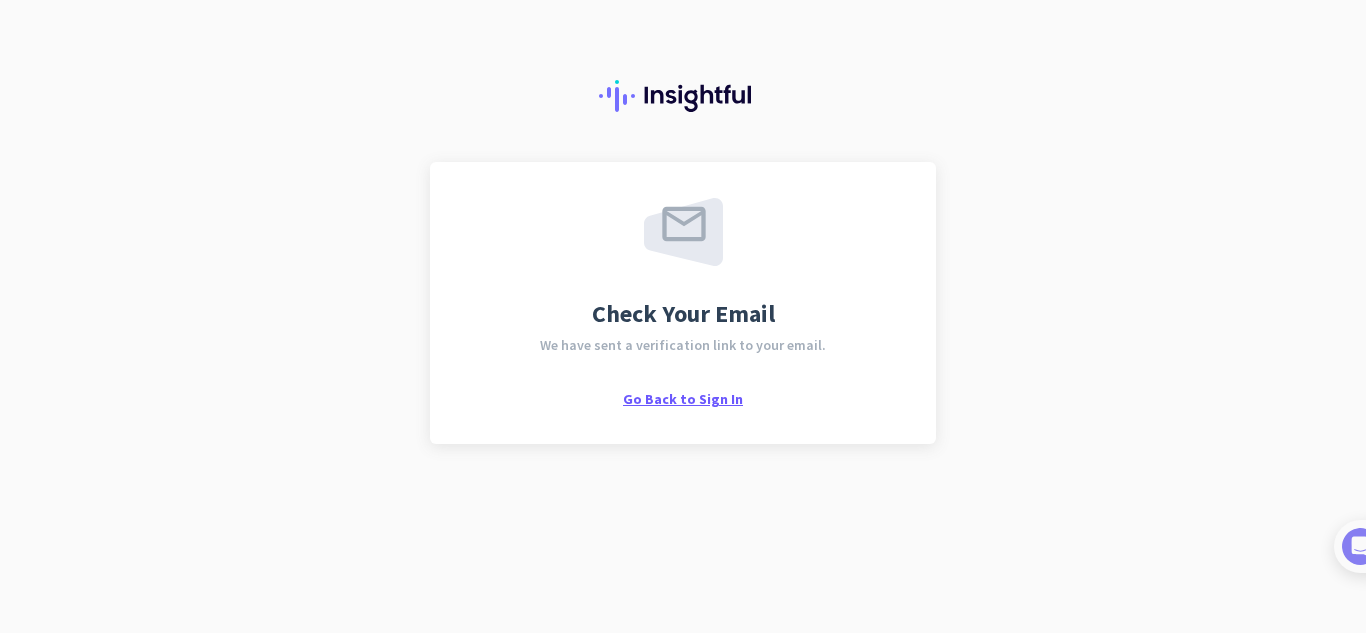 click on "Go Back to Sign In" 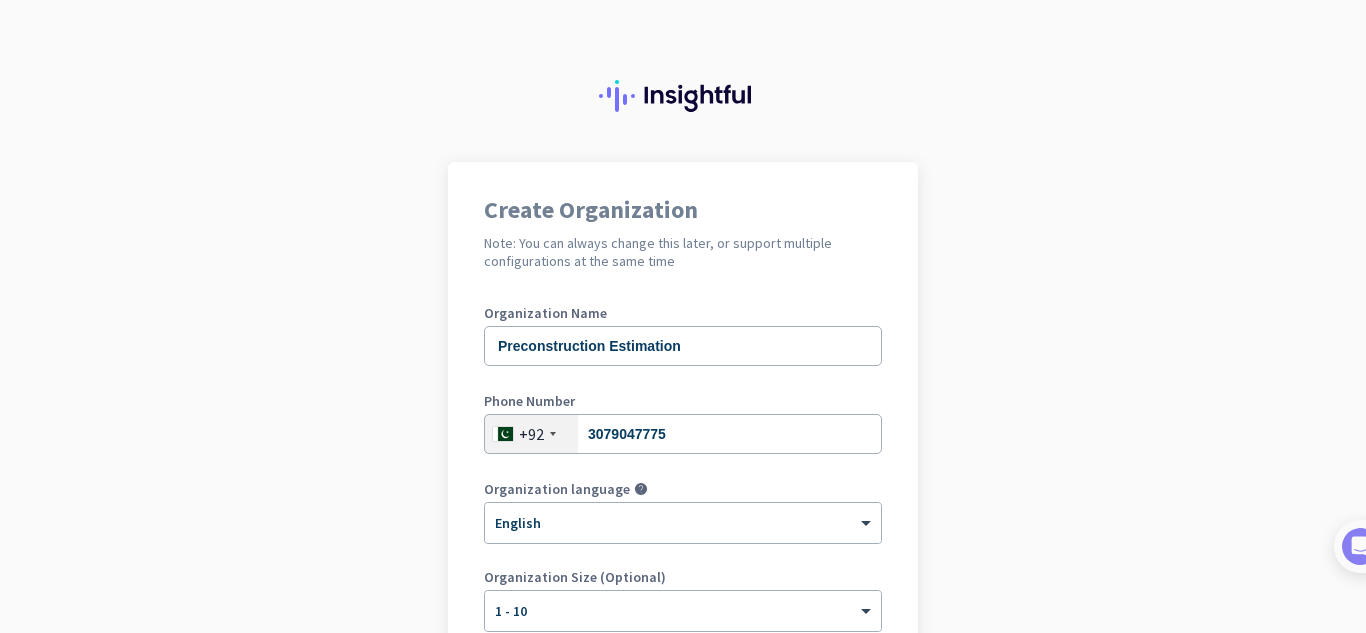 scroll, scrollTop: 0, scrollLeft: 0, axis: both 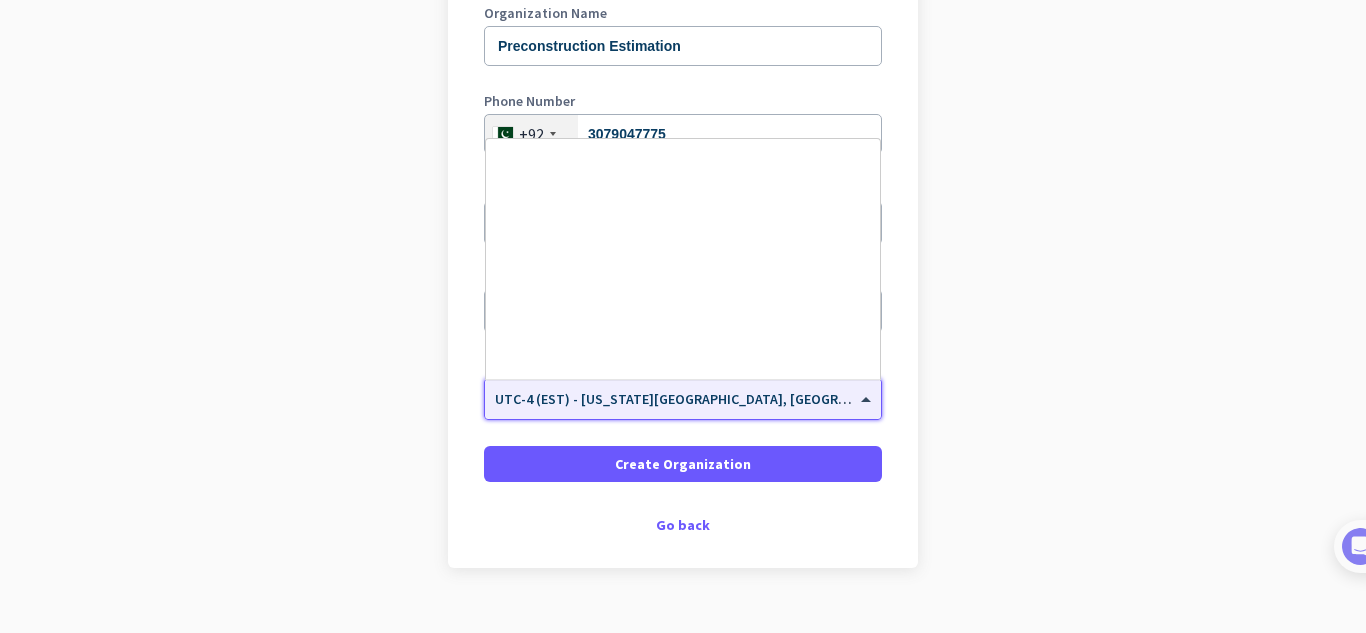 click on "UTC-4 (EST) - [US_STATE][GEOGRAPHIC_DATA], [GEOGRAPHIC_DATA], [GEOGRAPHIC_DATA], [GEOGRAPHIC_DATA]" 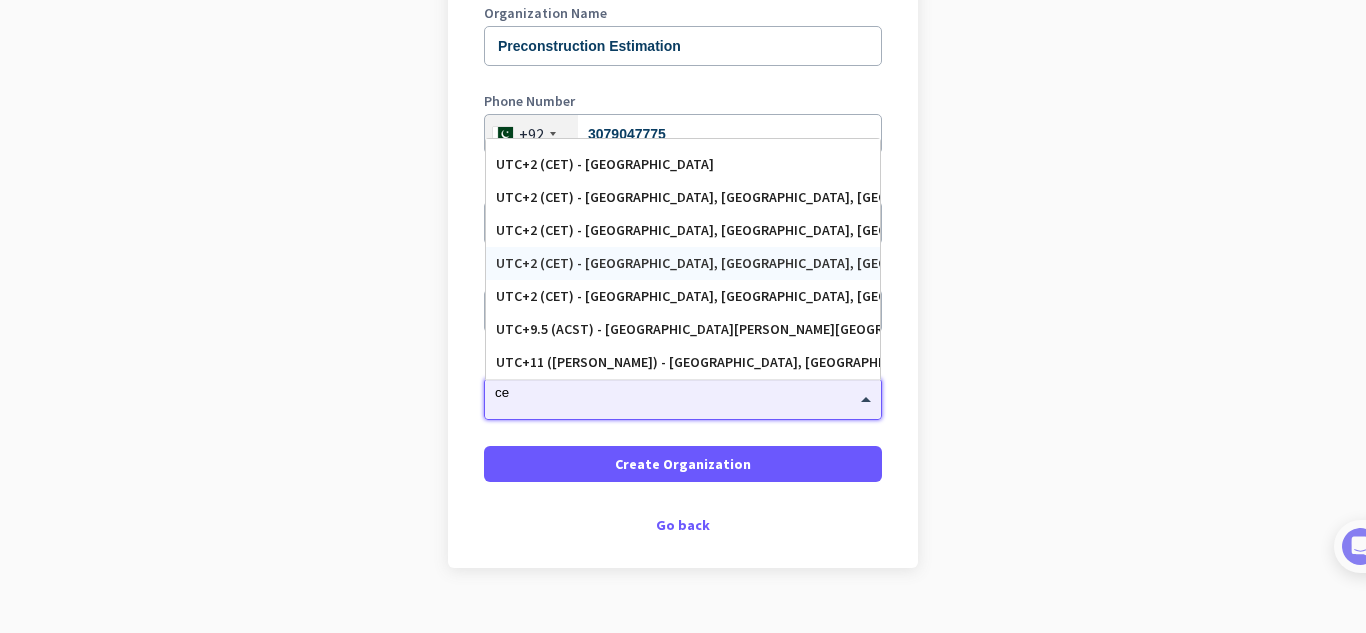 scroll, scrollTop: 0, scrollLeft: 0, axis: both 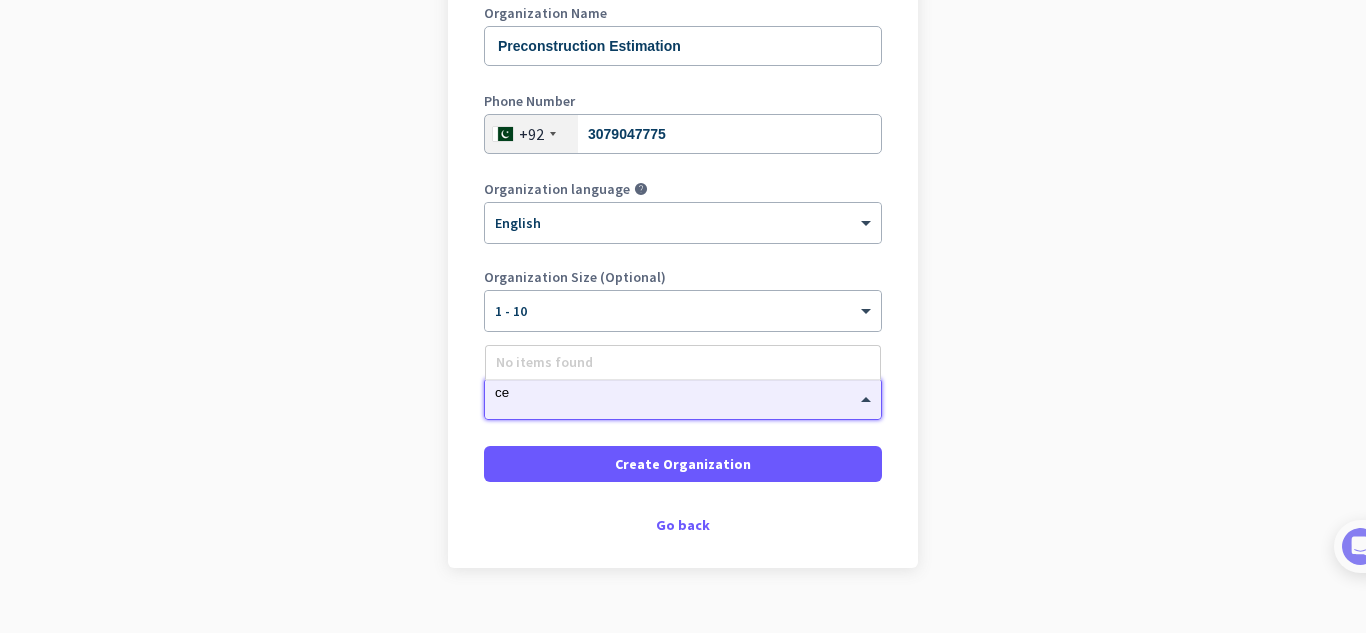 type on "c" 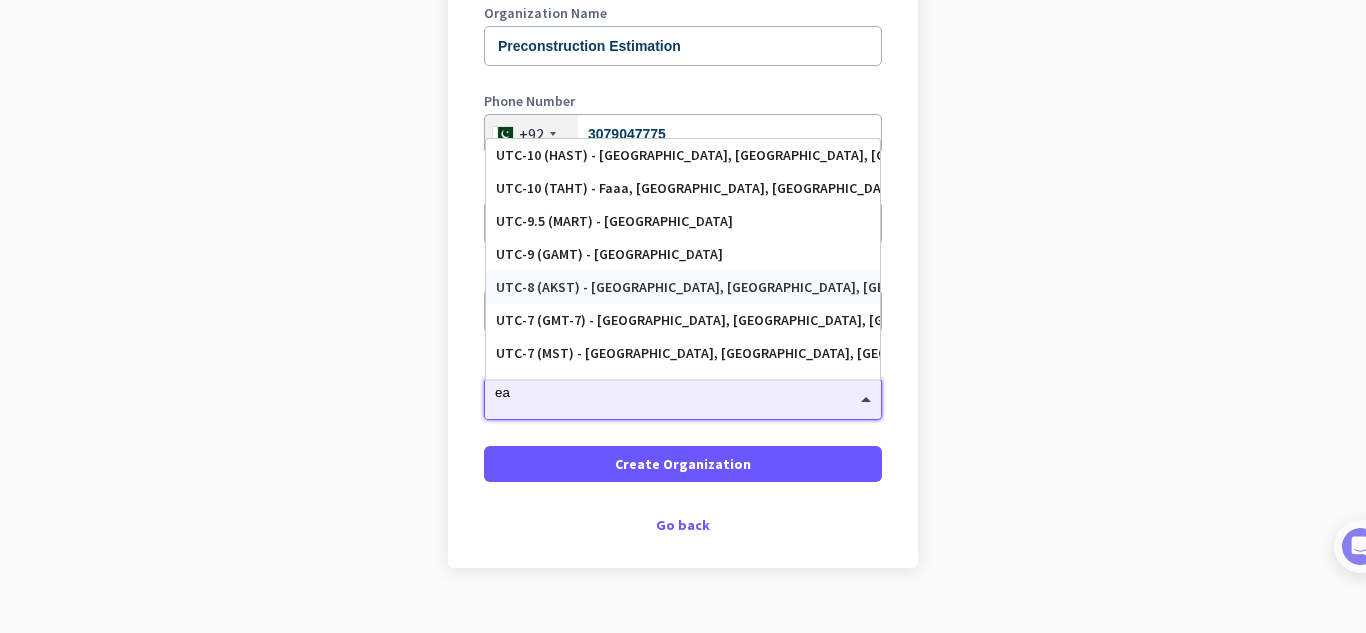type on "e" 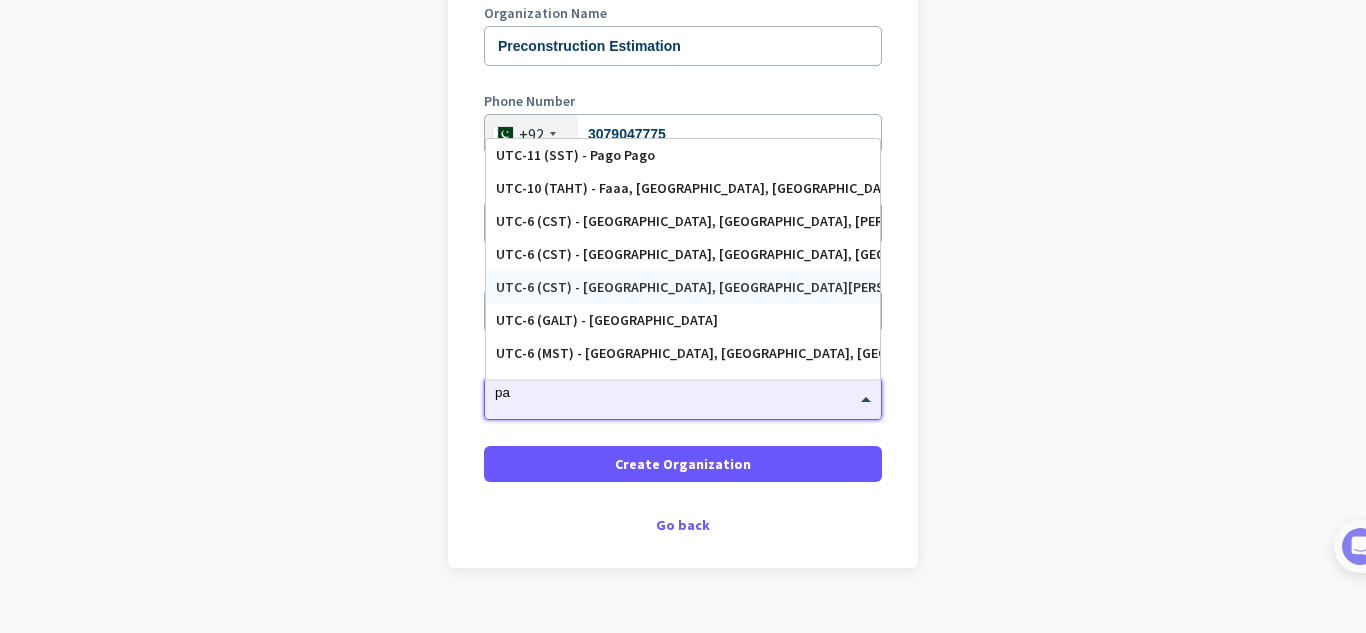 type on "p" 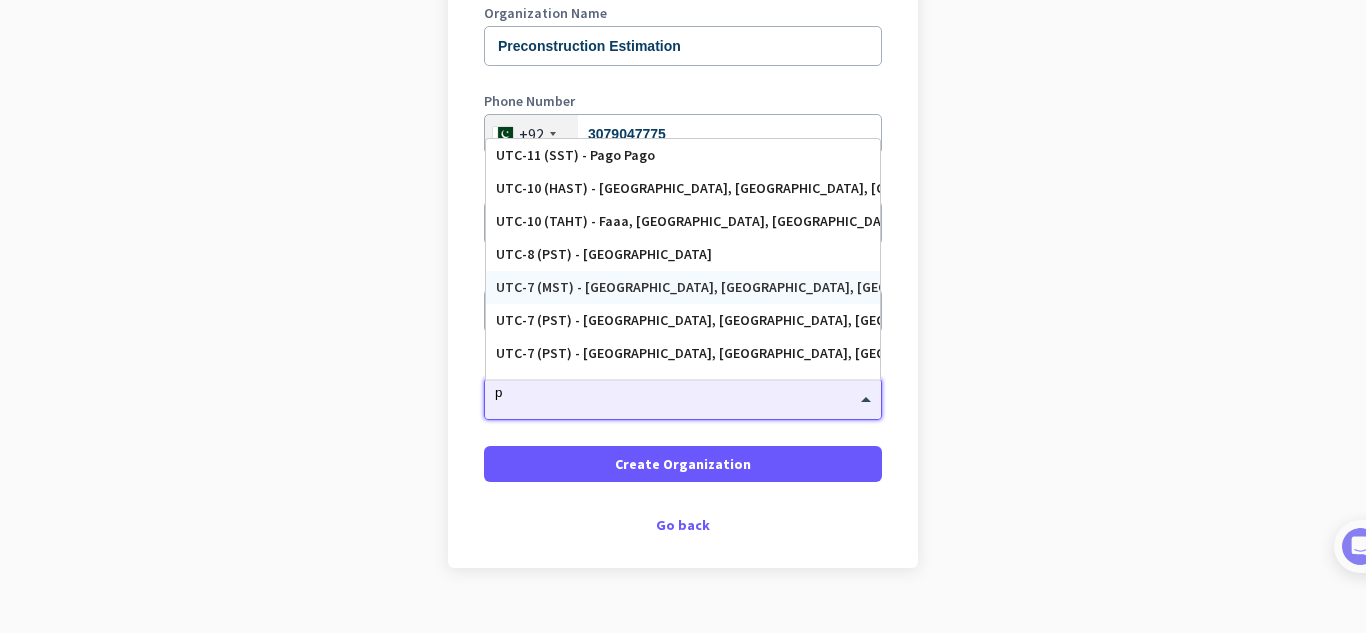 type 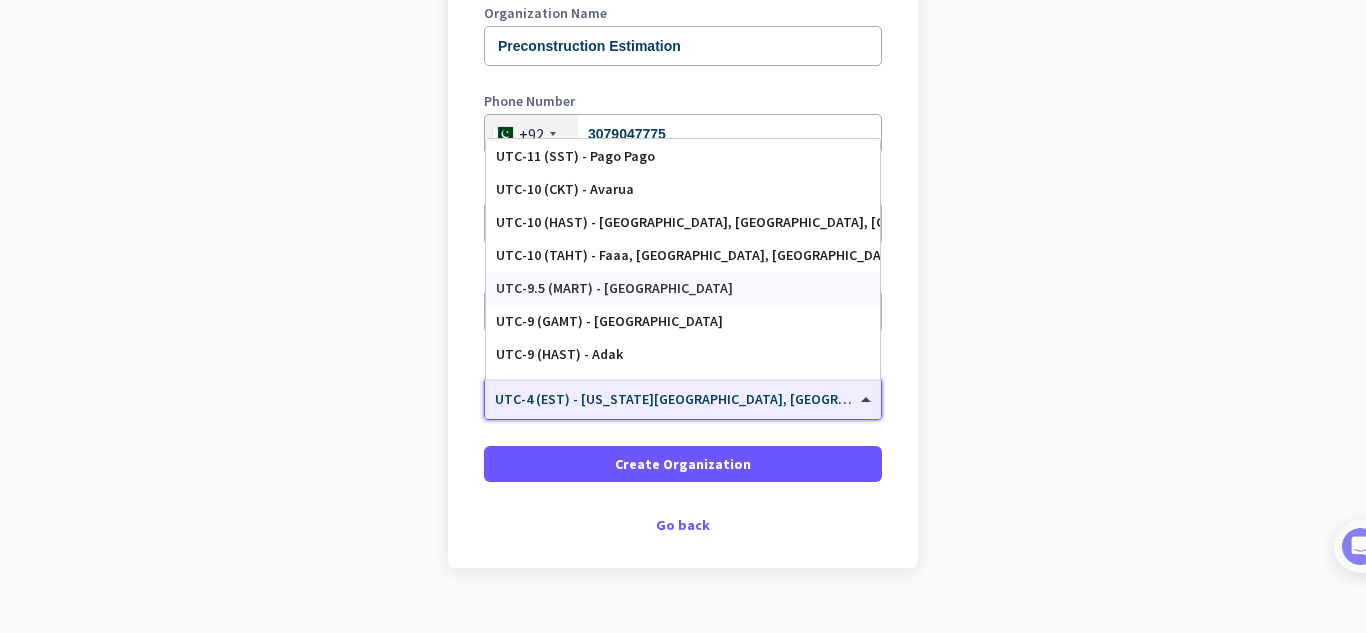 scroll, scrollTop: 100, scrollLeft: 0, axis: vertical 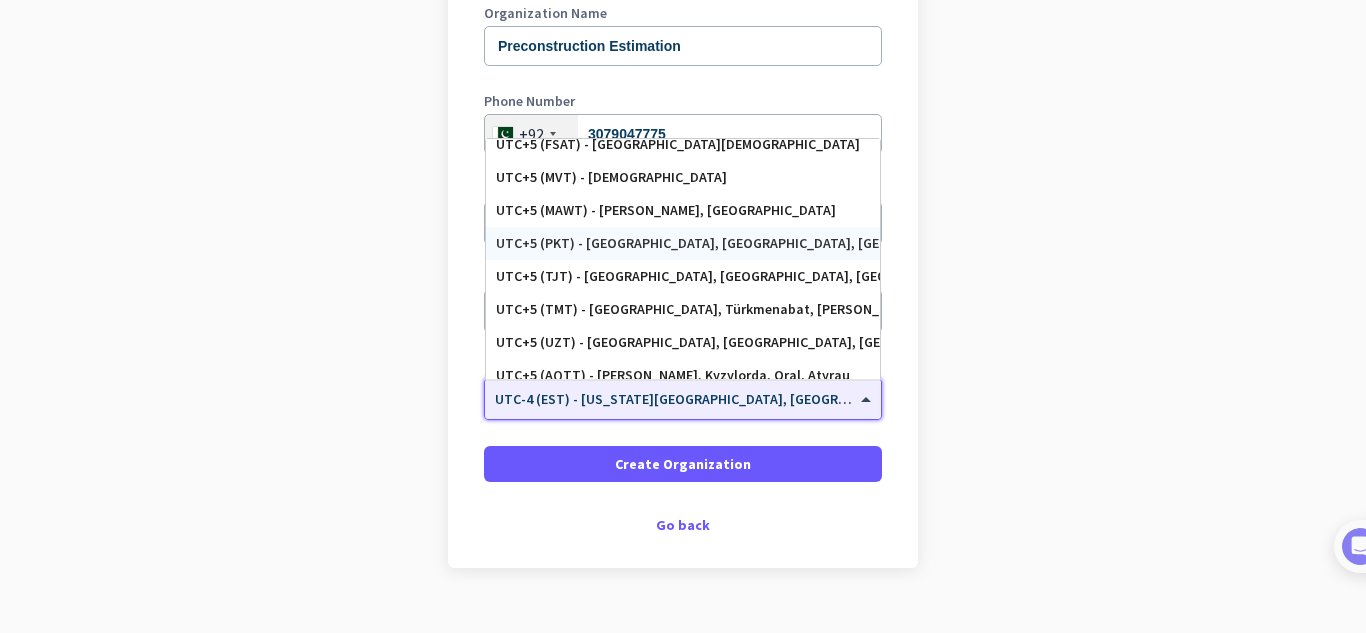 click on "UTC+5 (PKT) - [GEOGRAPHIC_DATA], [GEOGRAPHIC_DATA], [GEOGRAPHIC_DATA], [GEOGRAPHIC_DATA]" at bounding box center [683, 243] 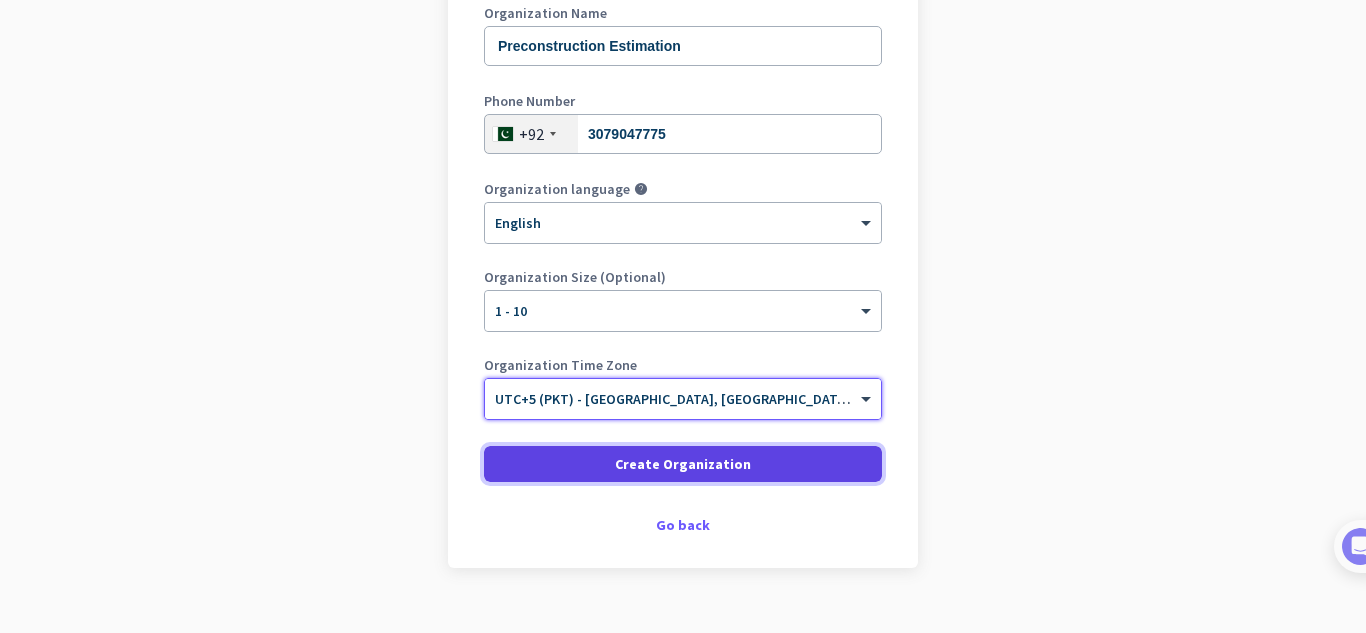 click 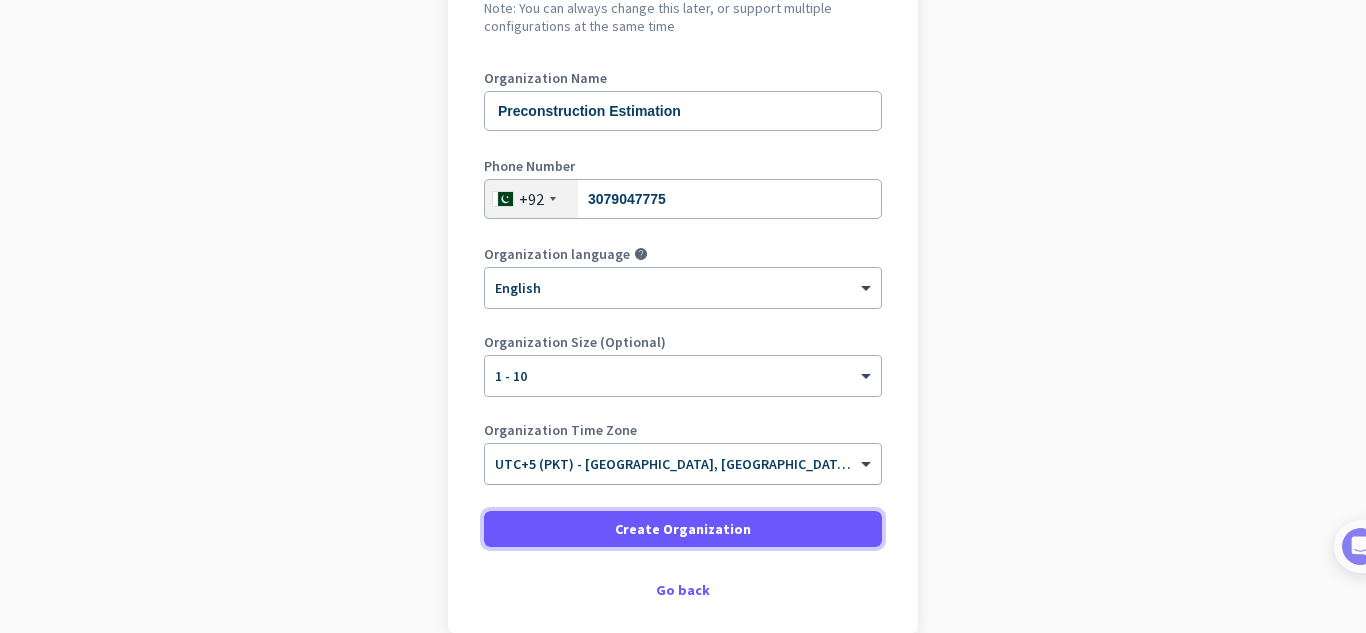 scroll, scrollTop: 200, scrollLeft: 0, axis: vertical 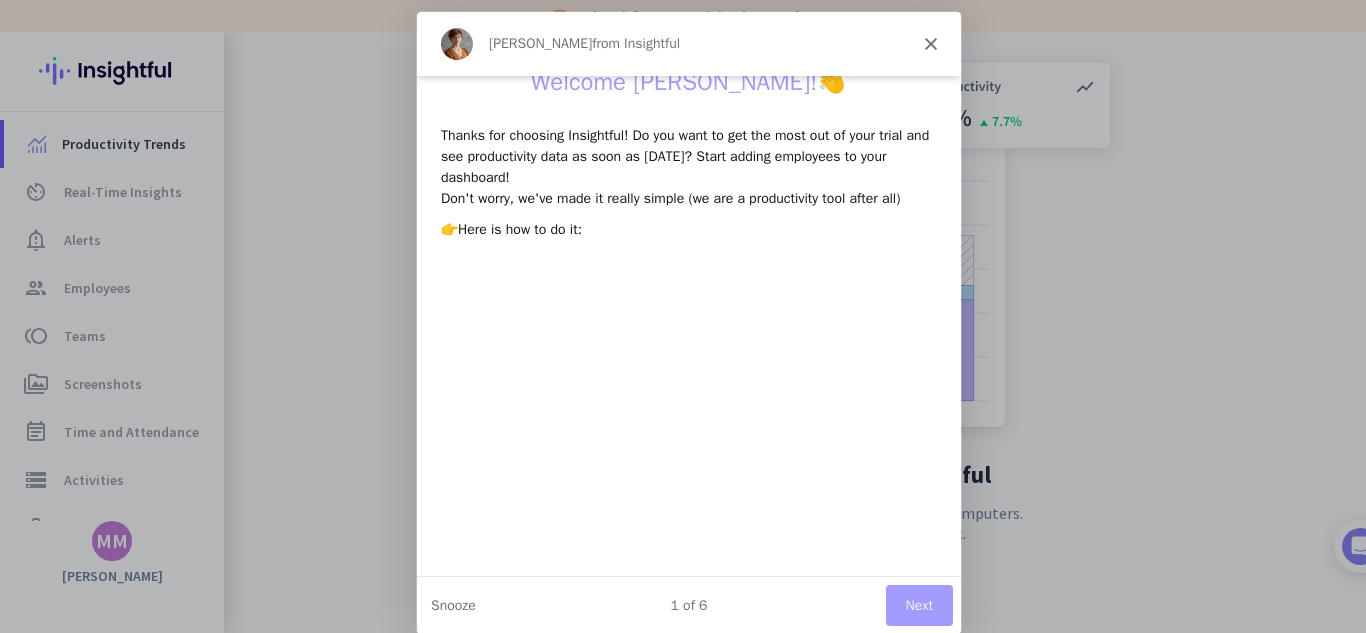 click 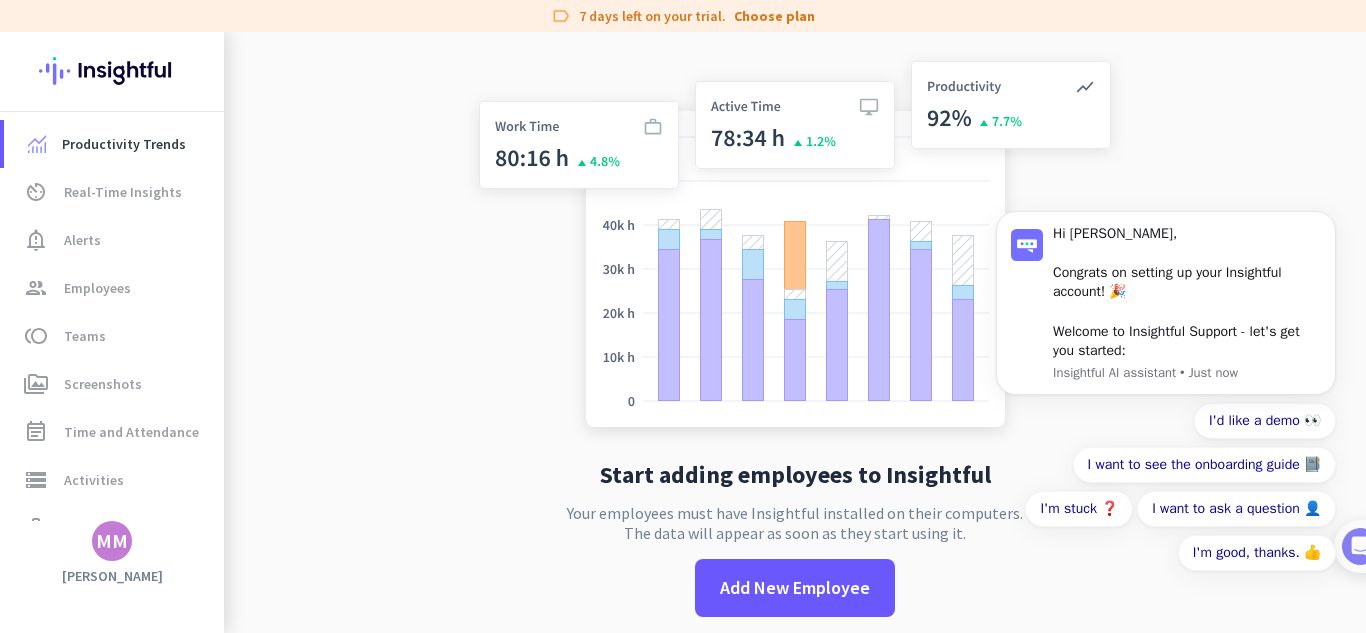 scroll, scrollTop: 0, scrollLeft: 0, axis: both 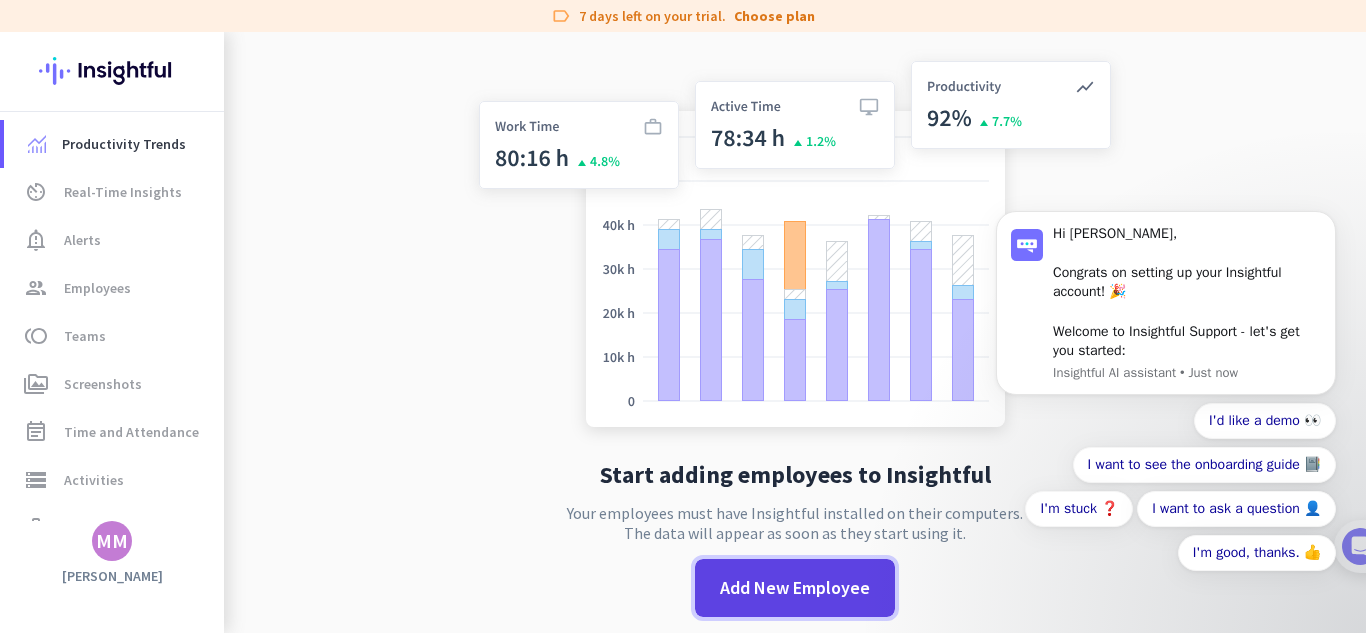 click on "Add New Employee" 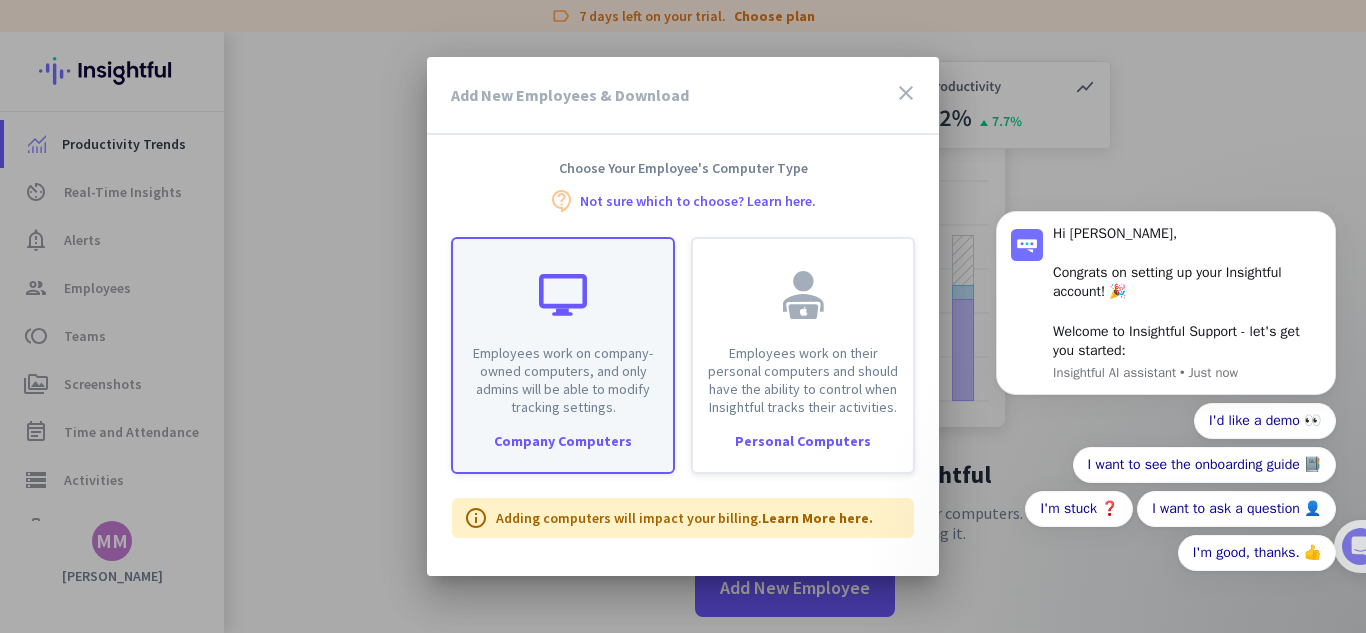 click on "Employees work on company-owned computers, and only admins will be able to modify tracking settings.  Company Computers" at bounding box center (563, 355) 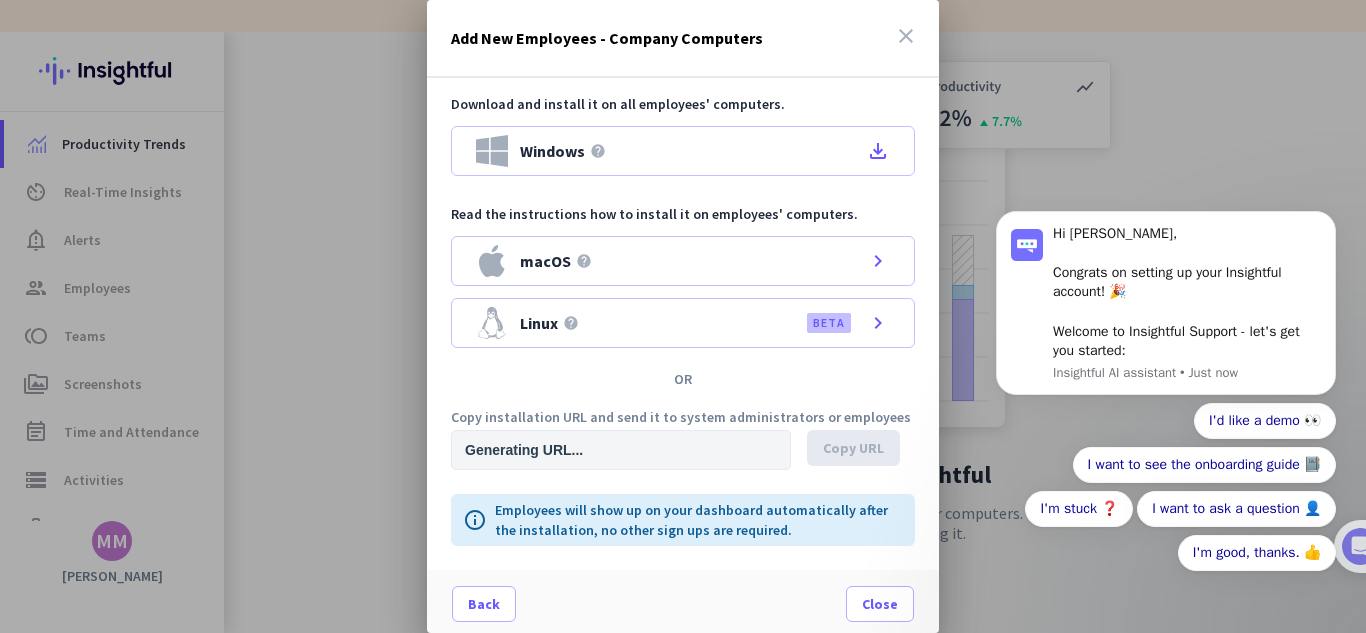 type on "[URL][DOMAIN_NAME]" 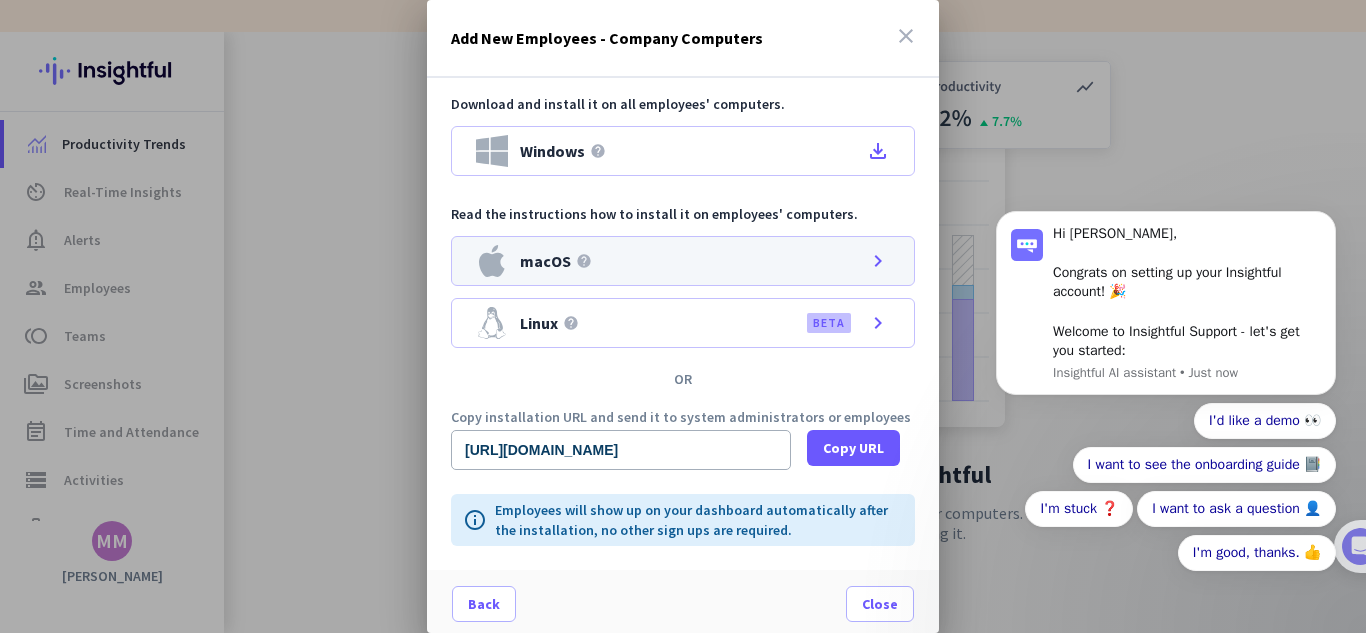scroll, scrollTop: 5, scrollLeft: 0, axis: vertical 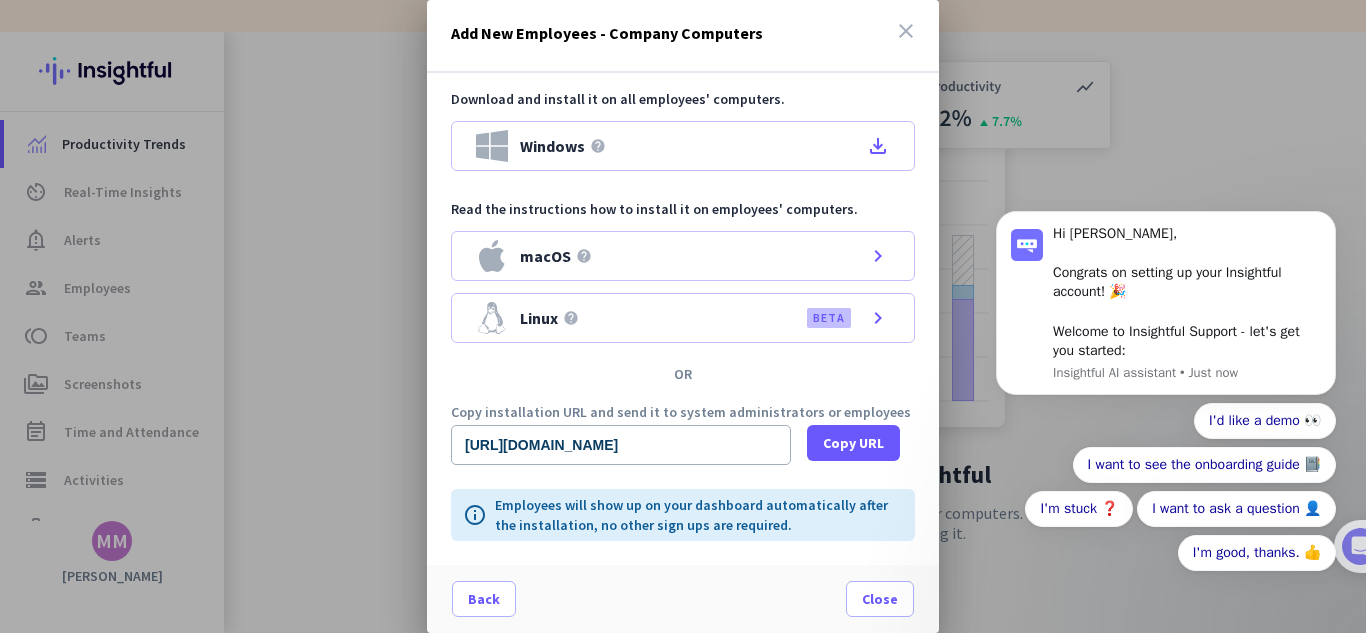 click on "close" at bounding box center (906, 31) 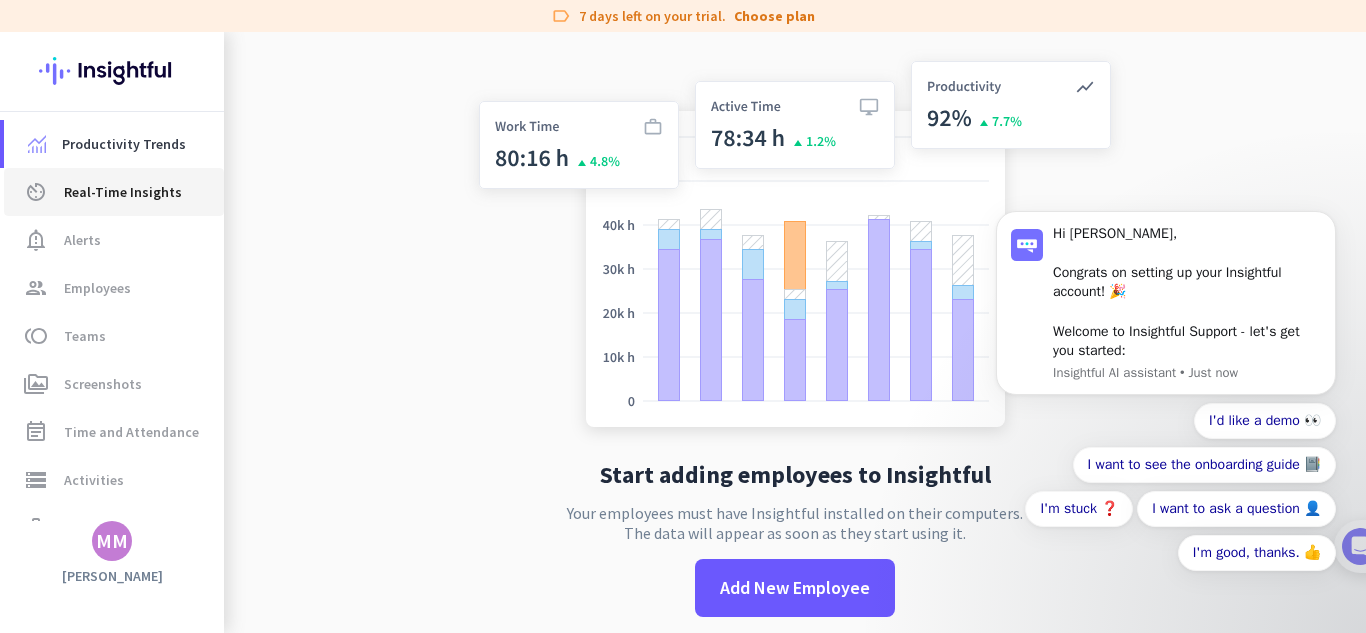 click on "Real-Time Insights" 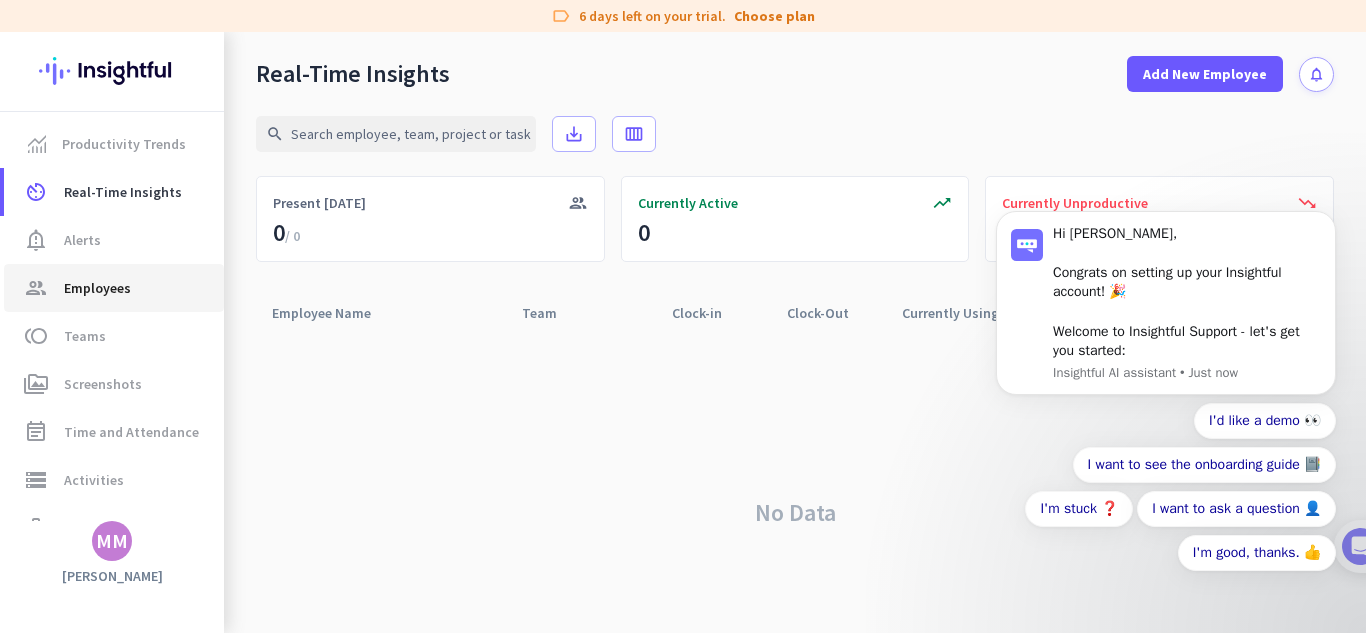 click on "Employees" 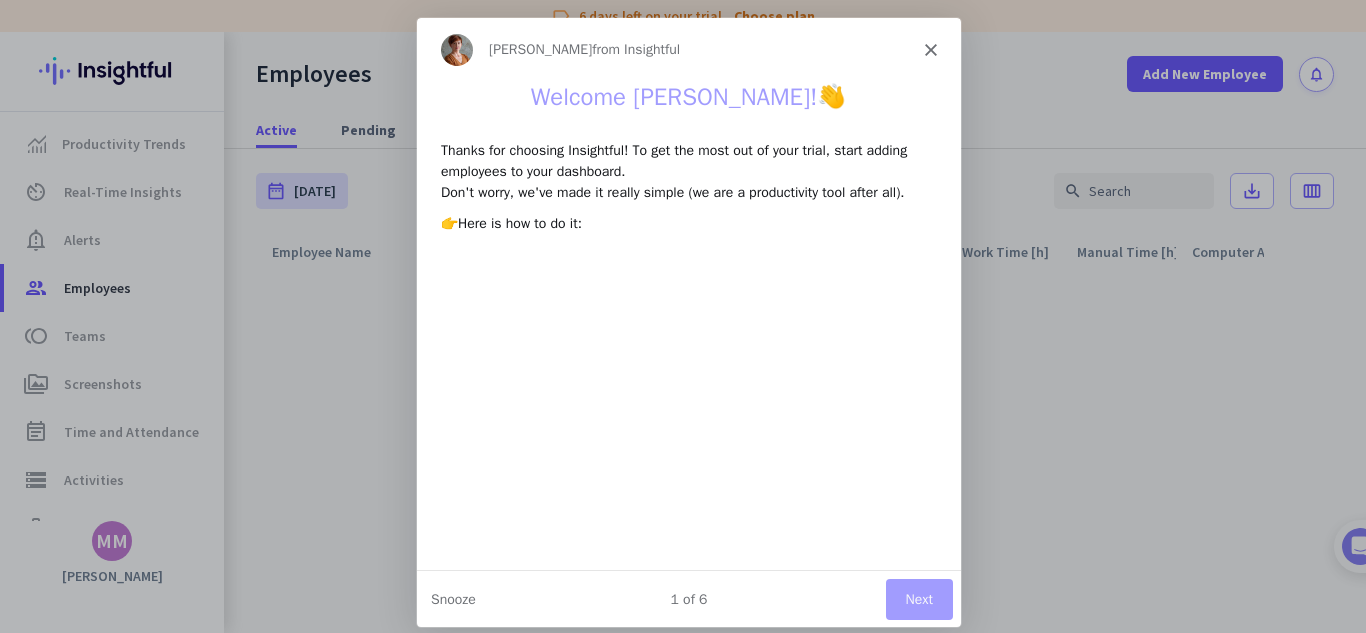 scroll, scrollTop: 0, scrollLeft: 0, axis: both 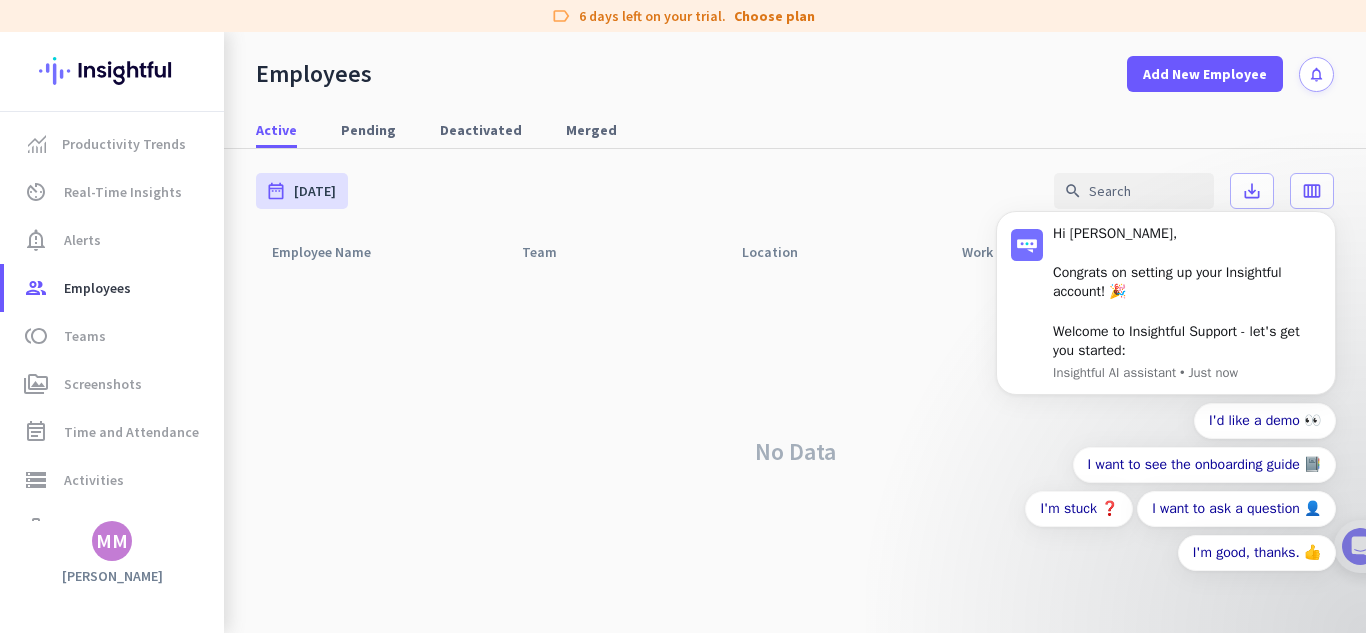 click on "Hi [DEMOGRAPHIC_DATA], Congrats on setting up your Insightful account! 🎉 Welcome to Insightful Support - let's get you started:  Insightful AI assistant • Just now I'd like a demo 👀 I want to see the onboarding guide 📔 I'm stuck ❓ I want to ask a question 👤 I'm good, thanks.  👍" 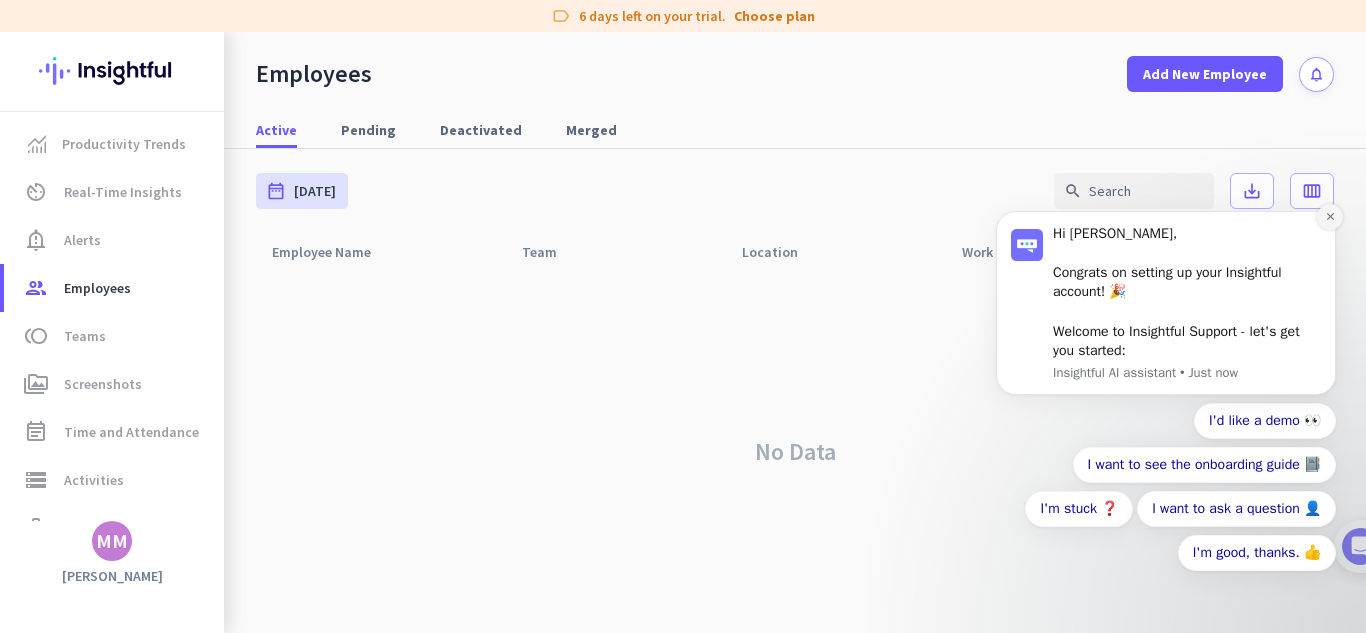 click 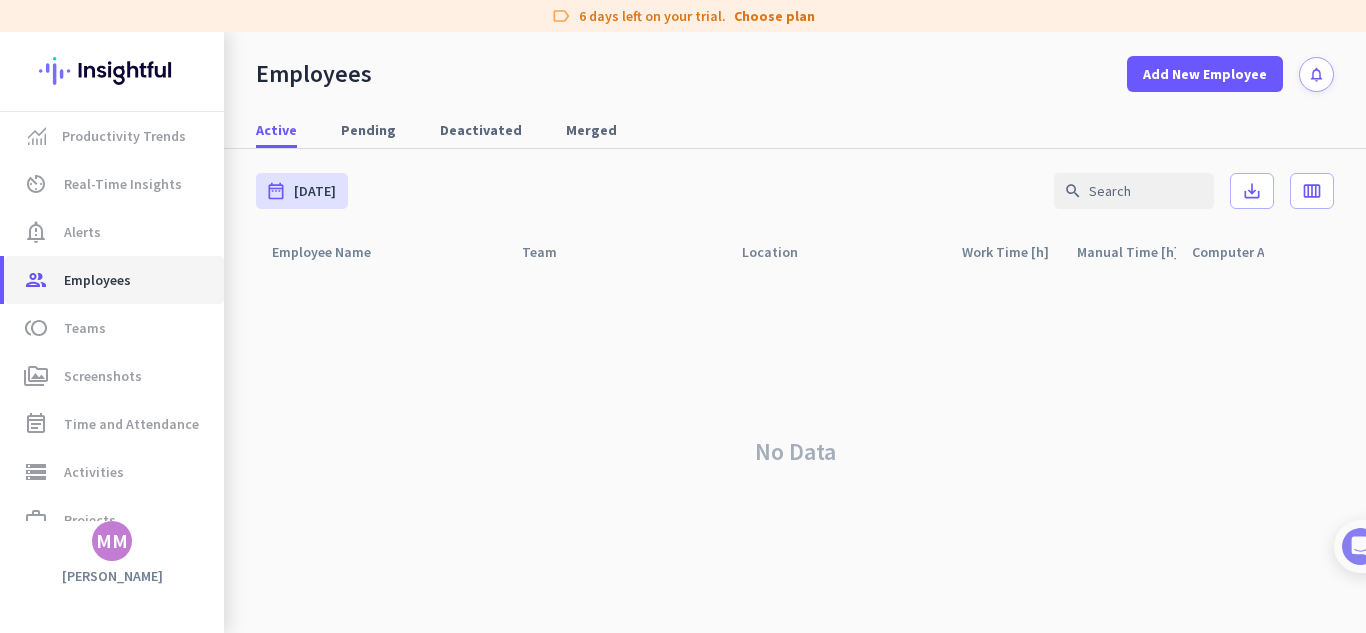 scroll, scrollTop: 0, scrollLeft: 0, axis: both 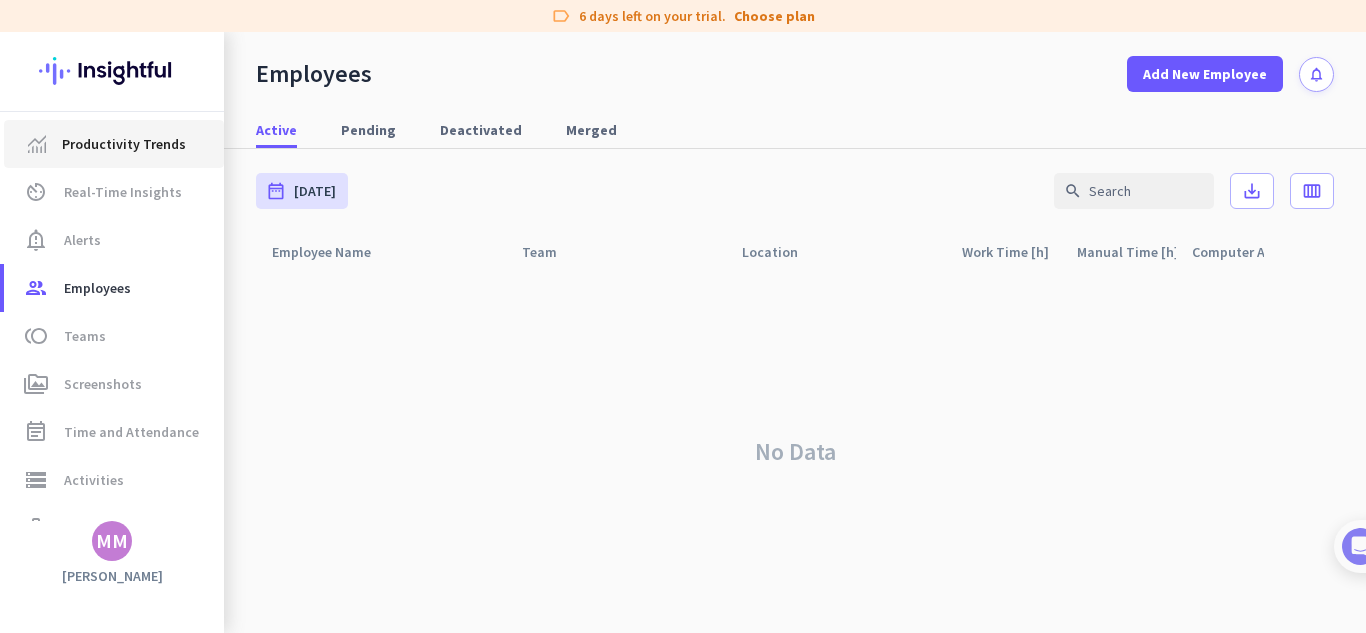 click on "Productivity Trends" 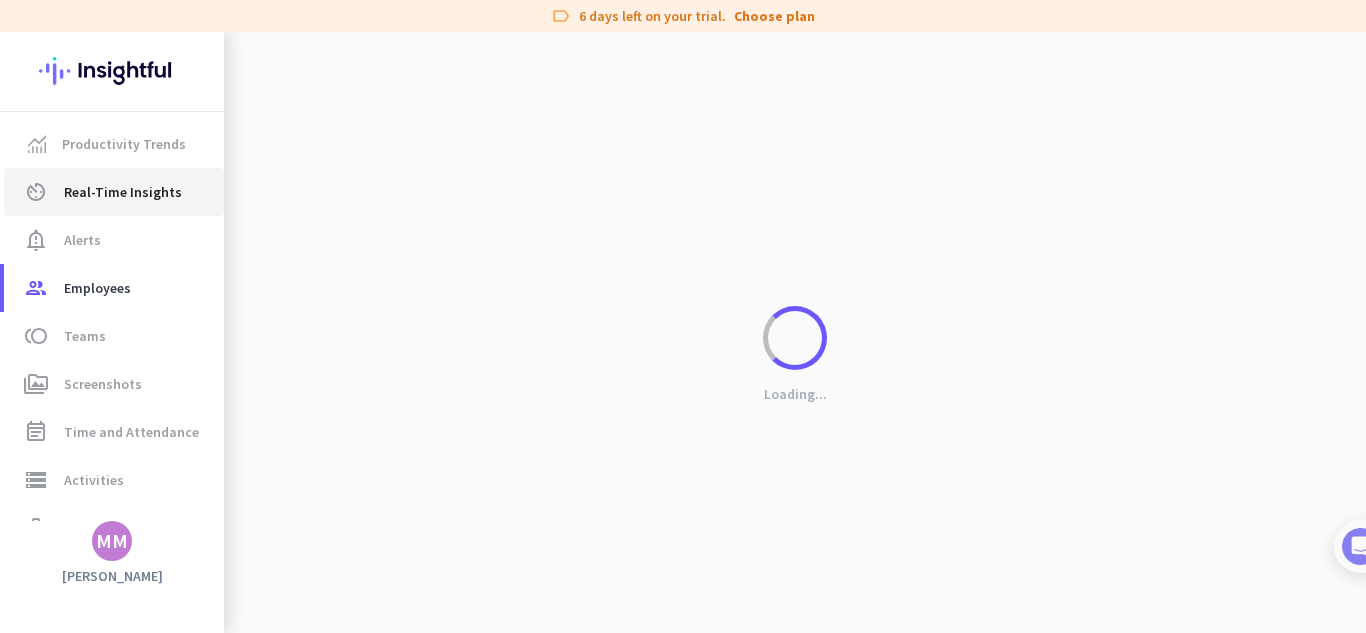 click on "Real-Time Insights" 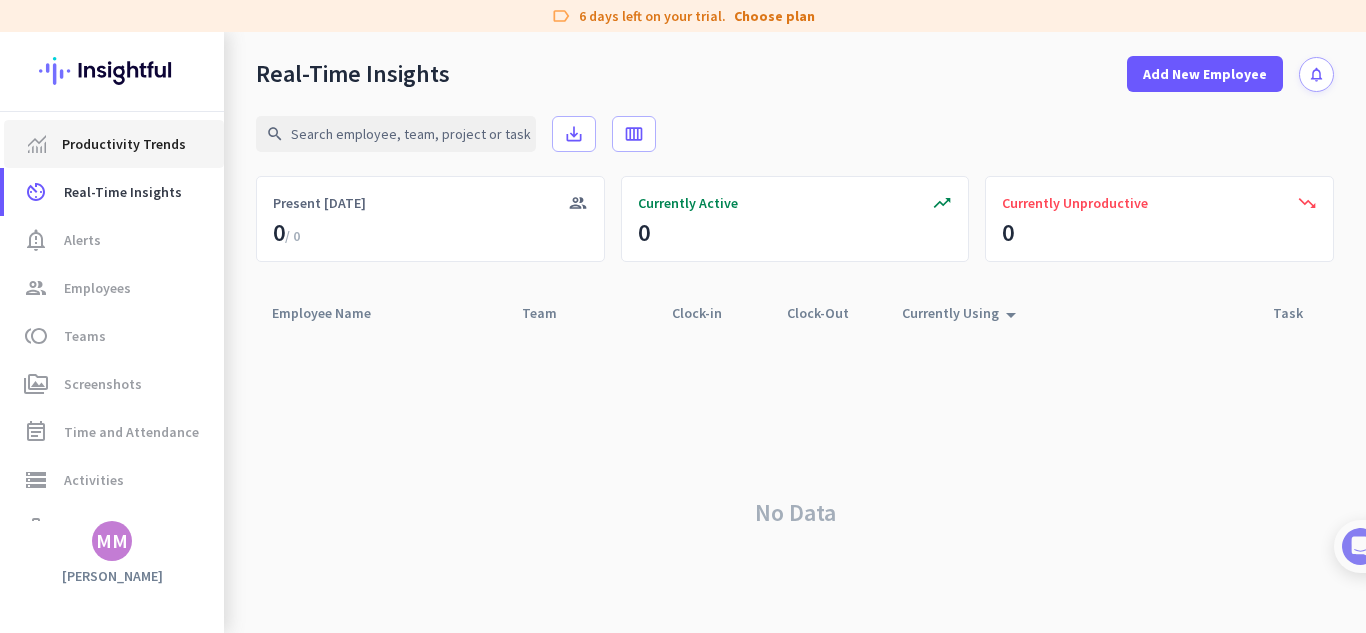 click on "Productivity Trends" 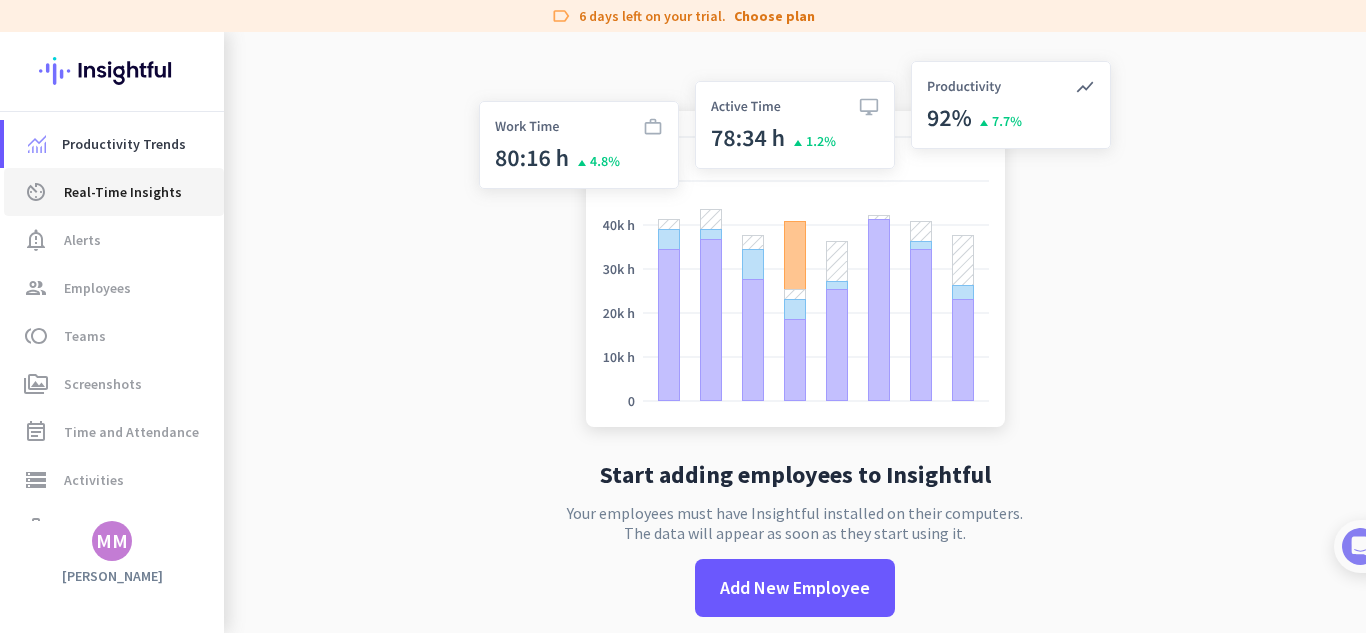 click on "av_timer  Real-Time Insights" 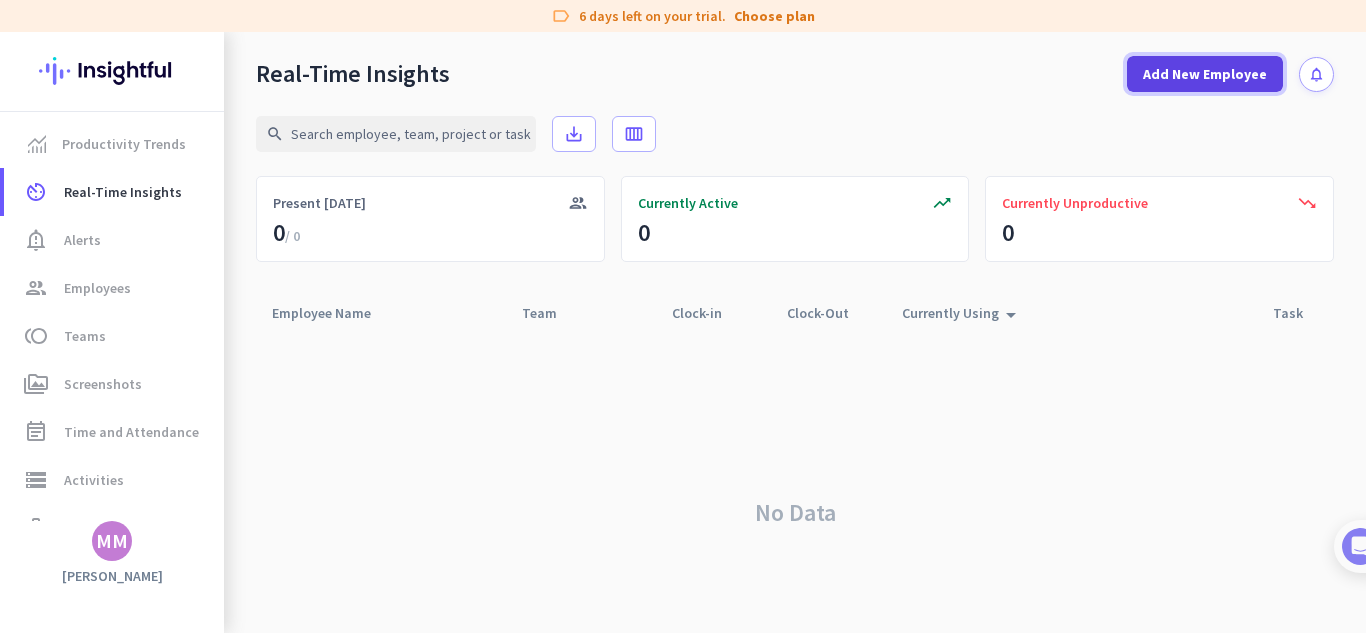 click on "Add New Employee" at bounding box center [1205, 74] 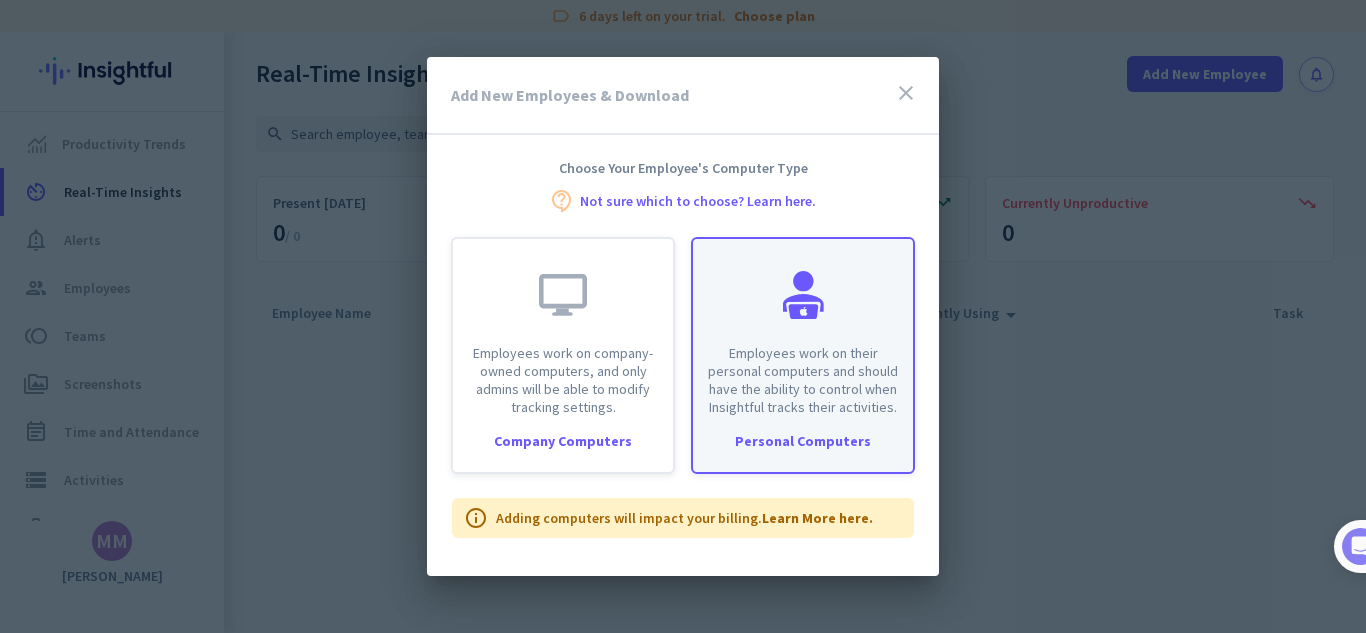 click on "Employees work on their personal computers and should have the ability to control when Insightful tracks their activities." at bounding box center [803, 380] 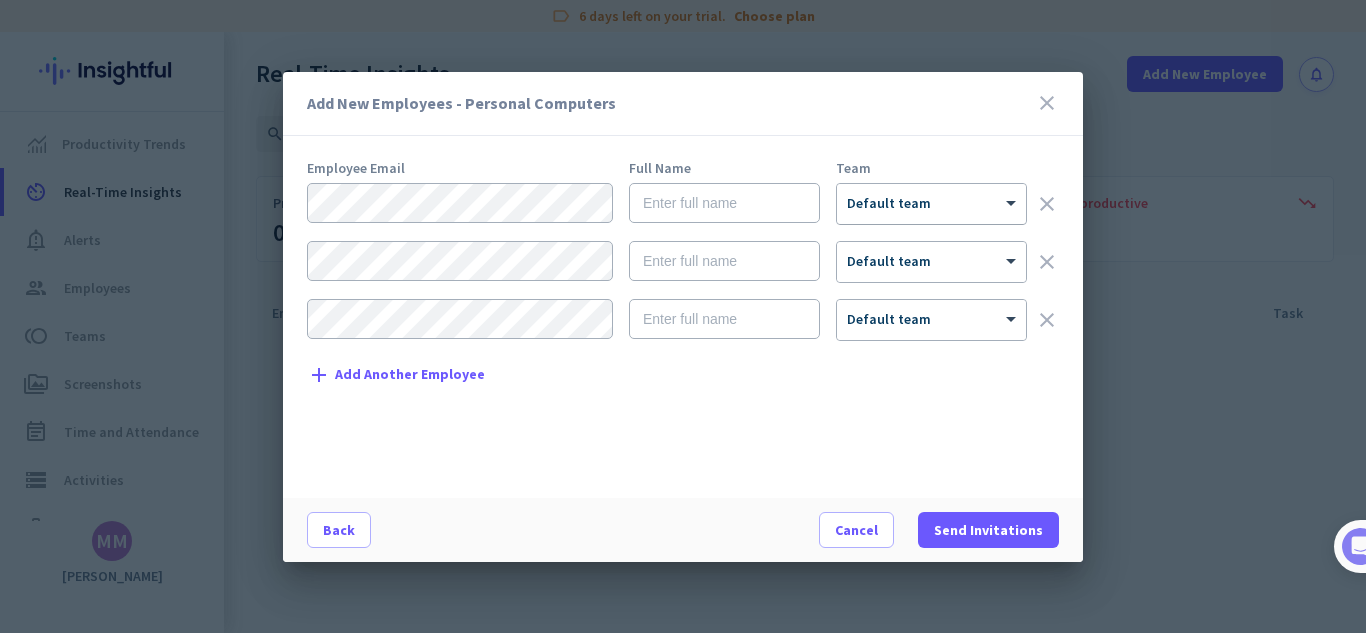 click at bounding box center (931, 197) 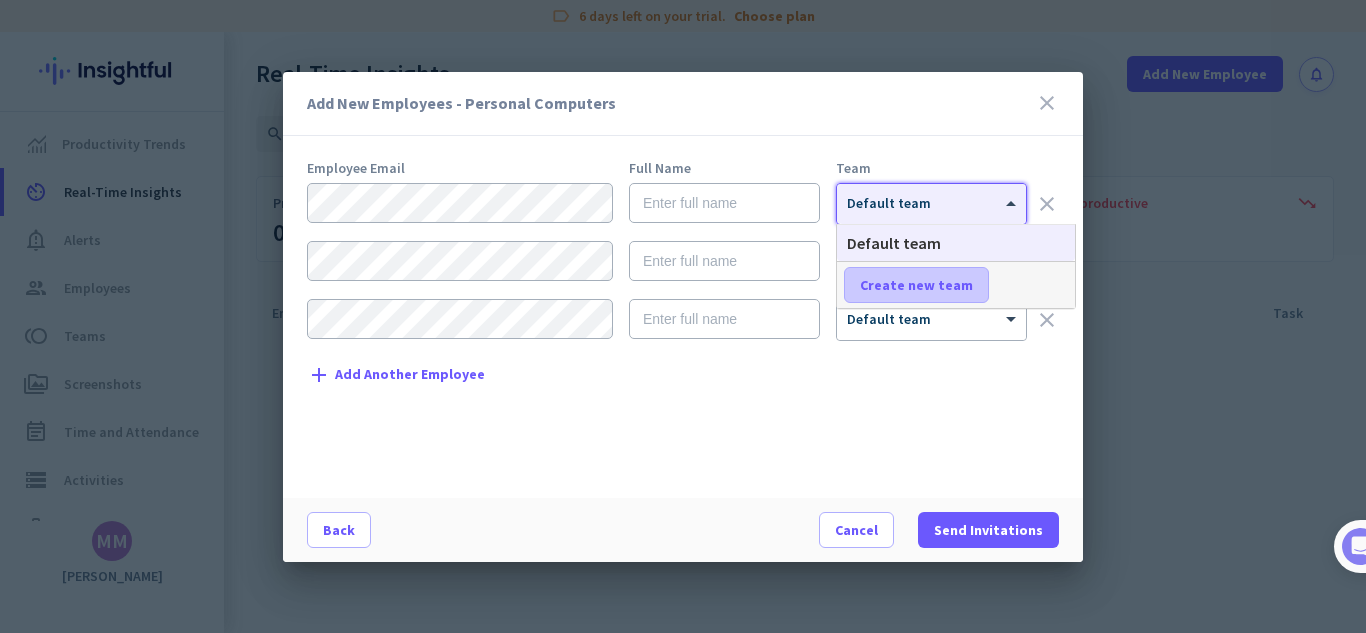 click on "Create new team" at bounding box center (916, 285) 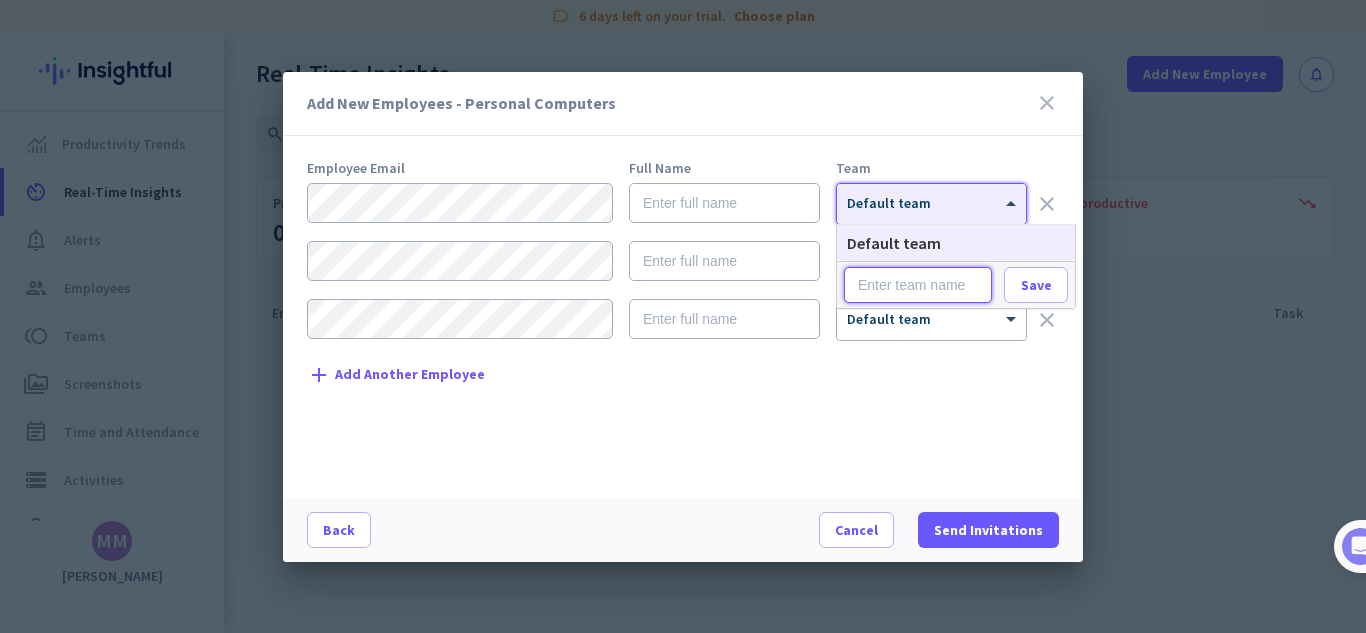 click at bounding box center [918, 285] 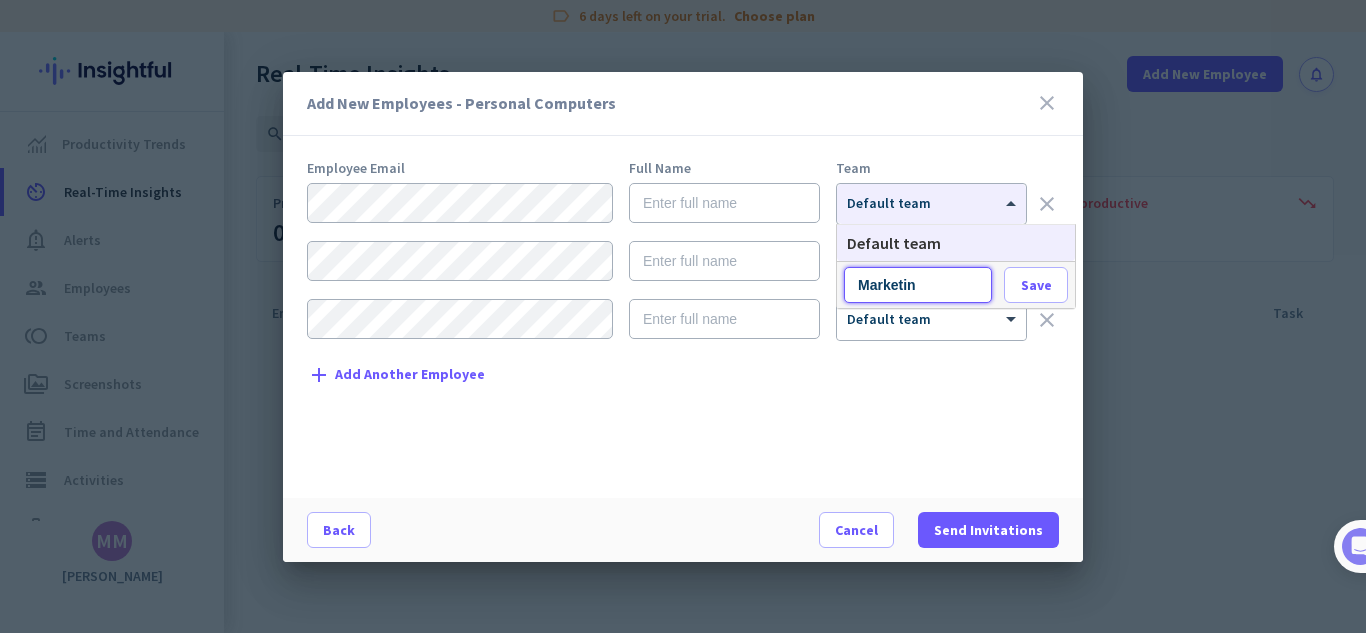 type on "Marketing" 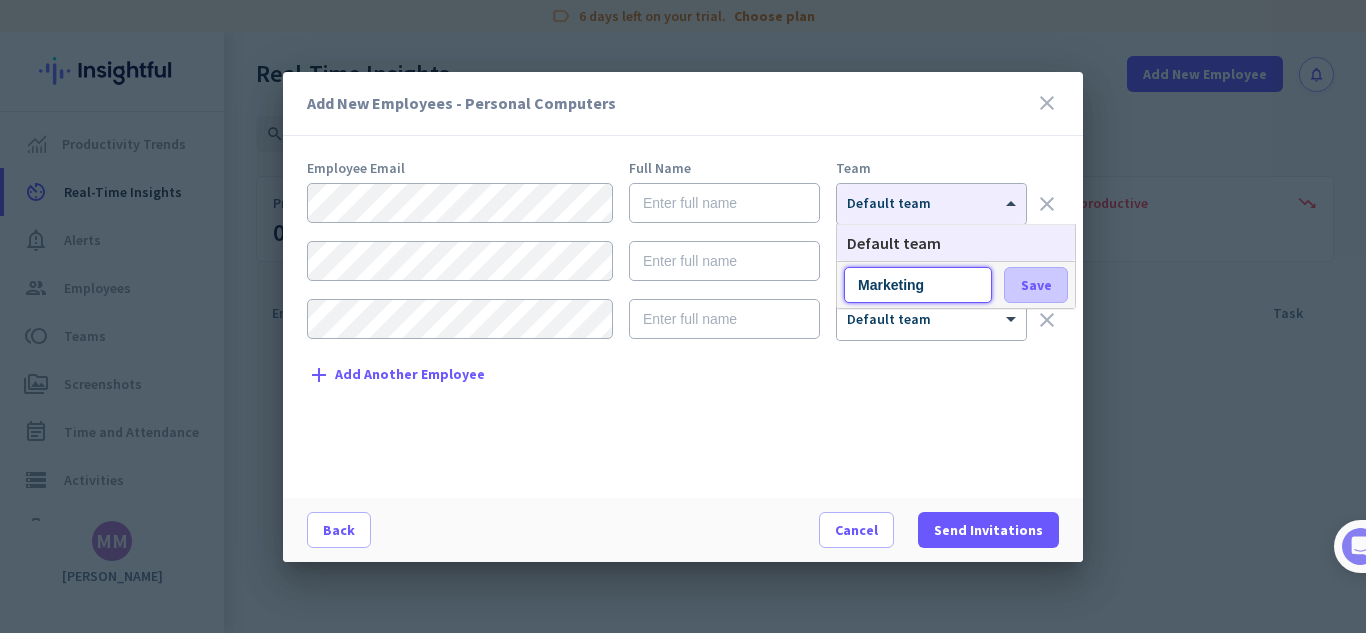 click on "Save" at bounding box center [1036, 285] 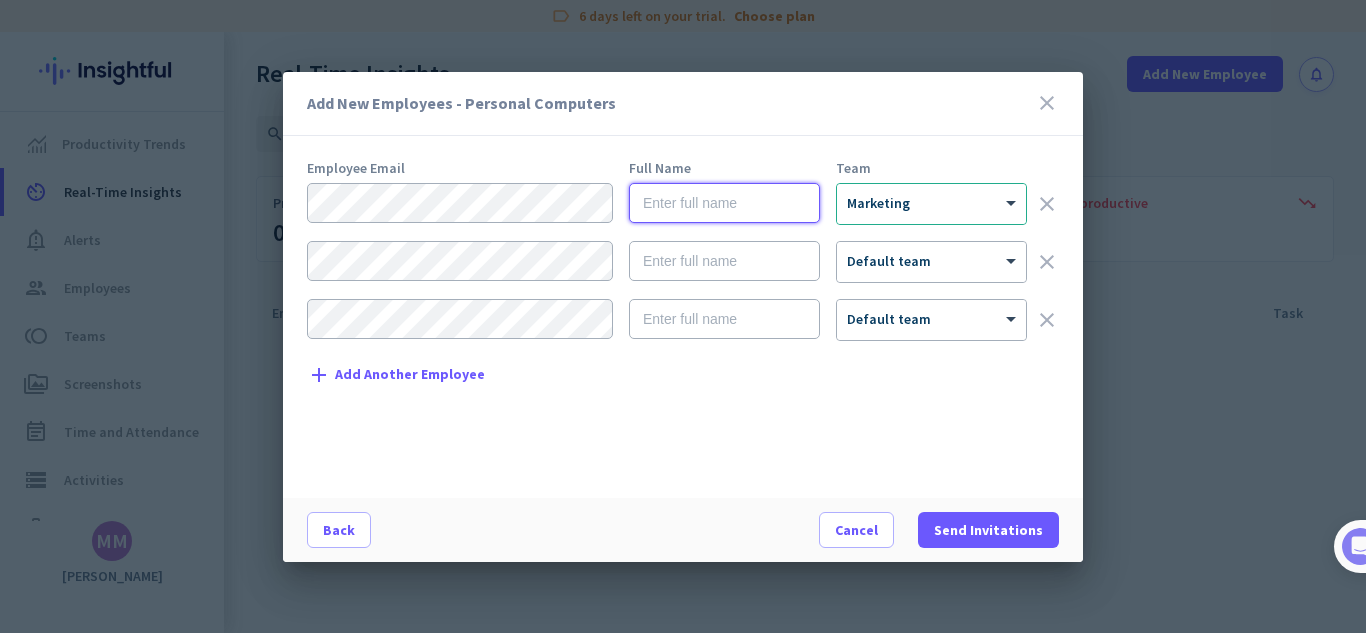 click at bounding box center (724, 203) 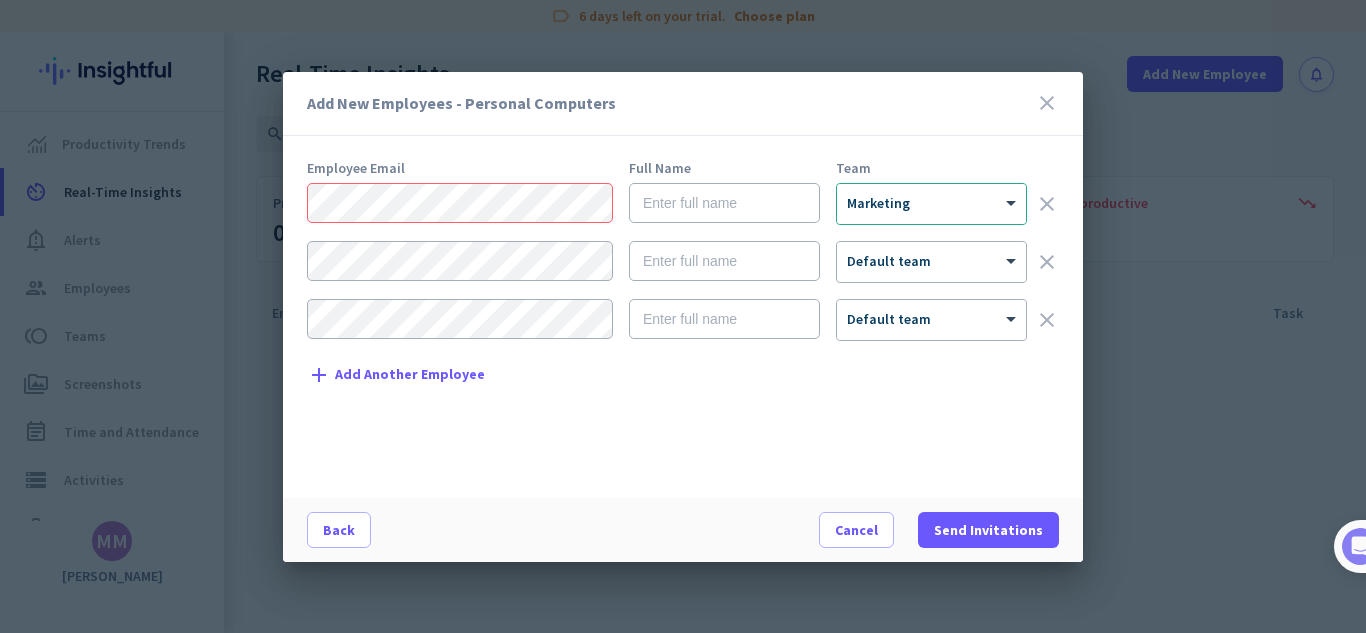 click on "close" at bounding box center (1047, 103) 